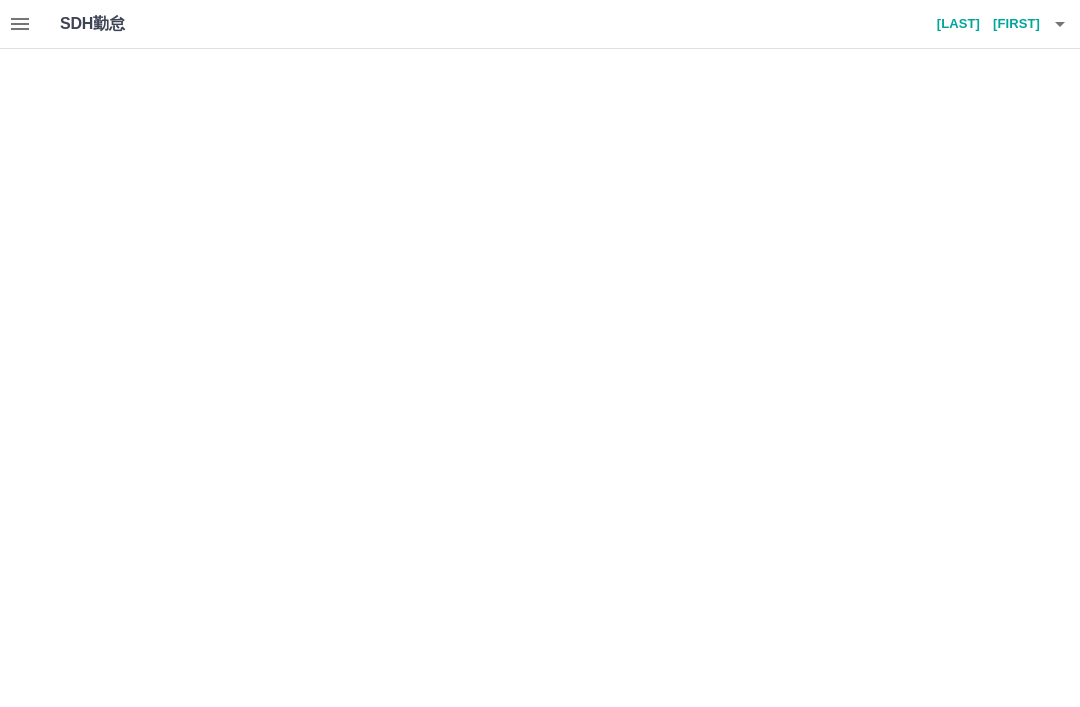 scroll, scrollTop: 0, scrollLeft: 0, axis: both 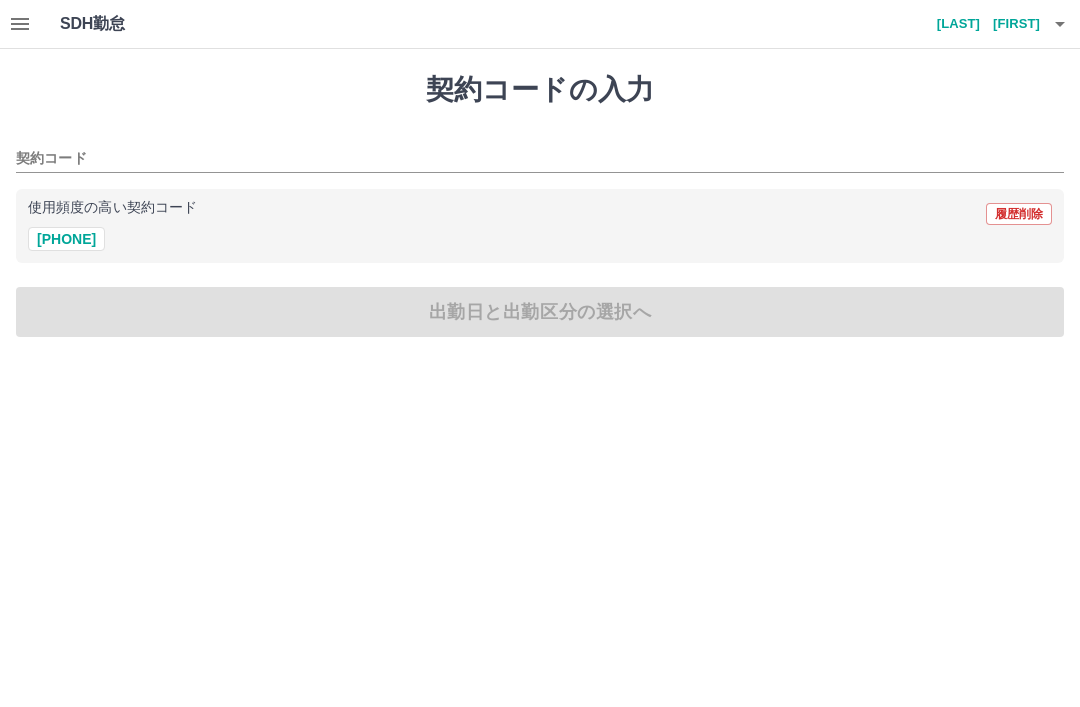 click on "[PHONE]" at bounding box center (66, 239) 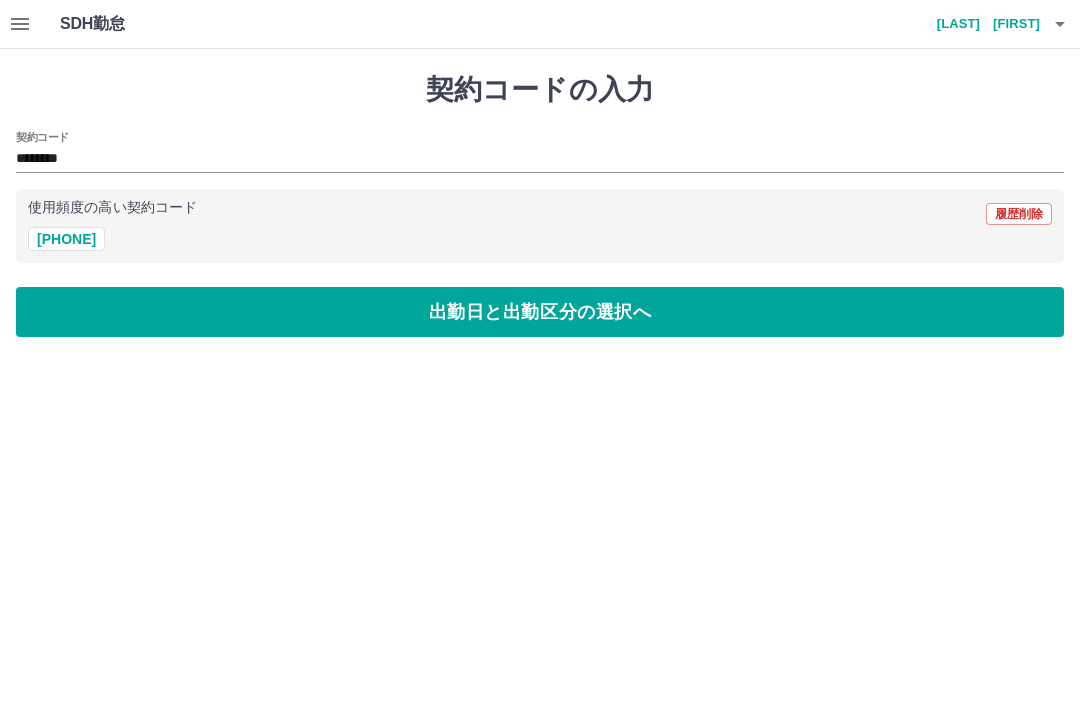 click 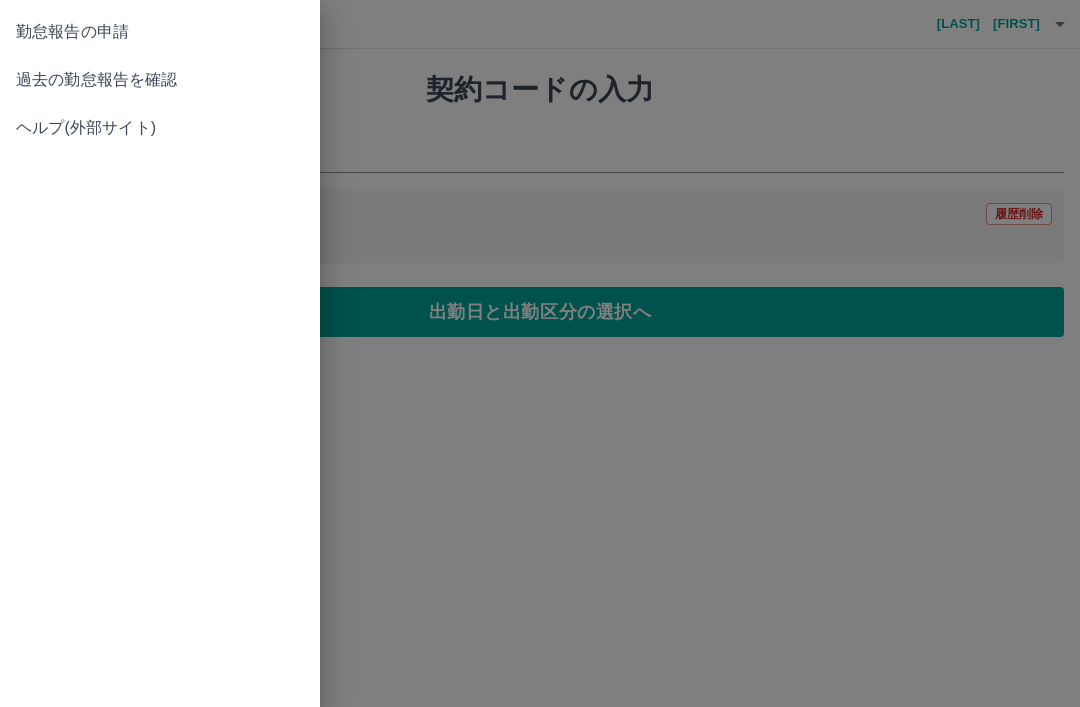 click on "勤怠報告の申請" at bounding box center [160, 32] 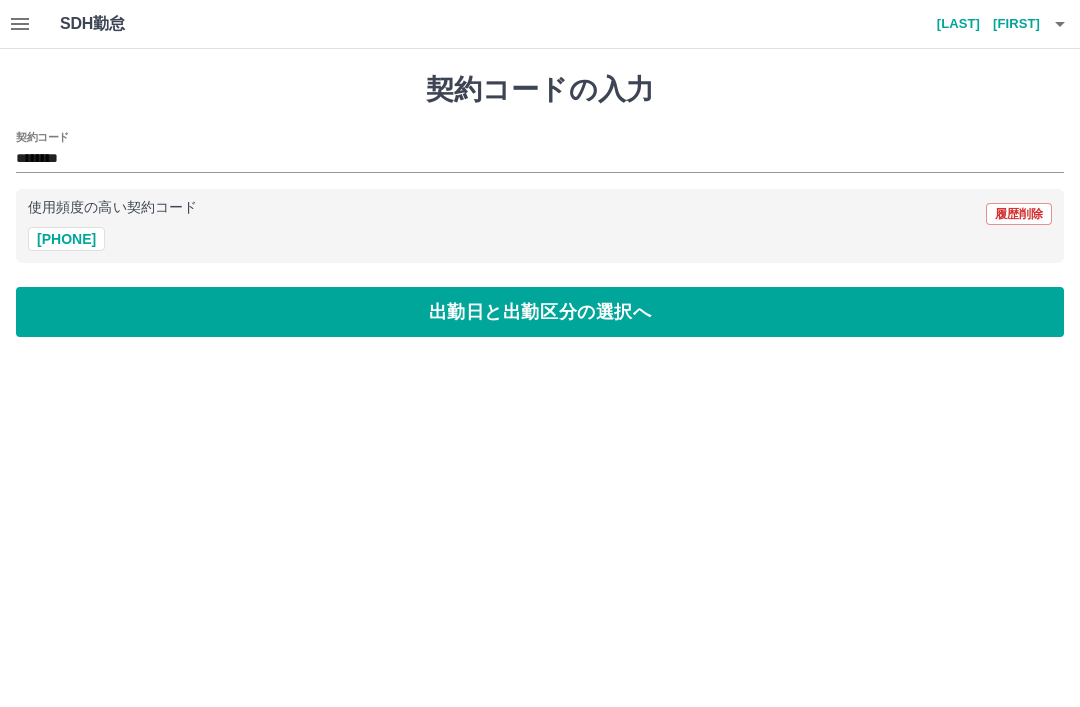 click on "[PHONE]" at bounding box center [66, 239] 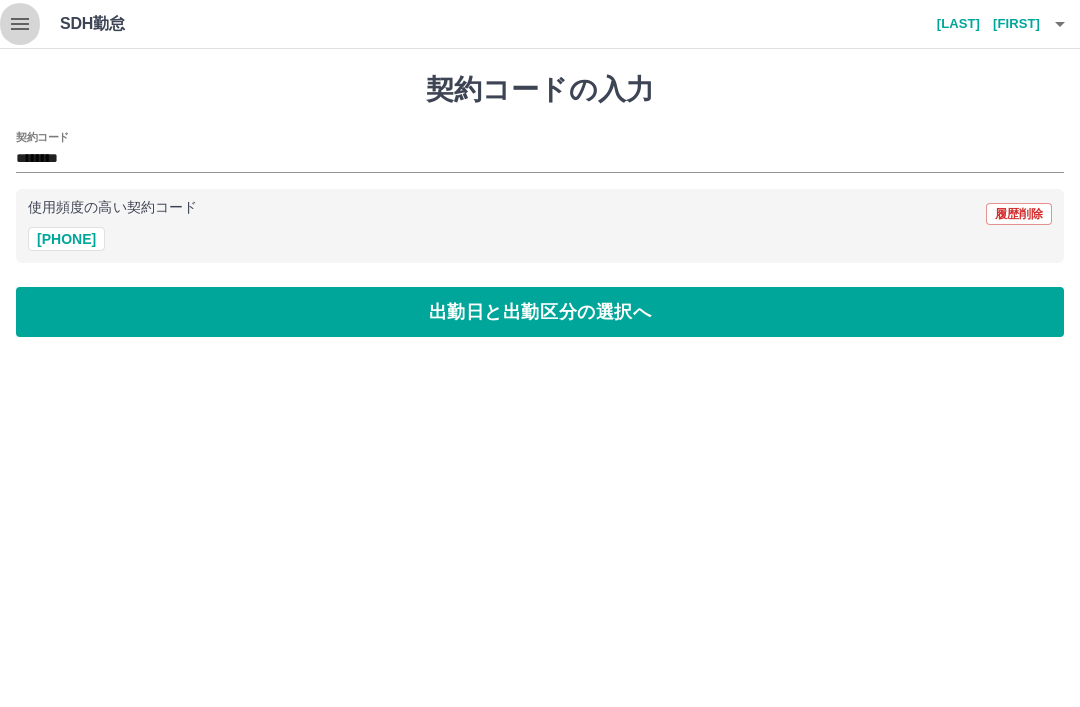 click 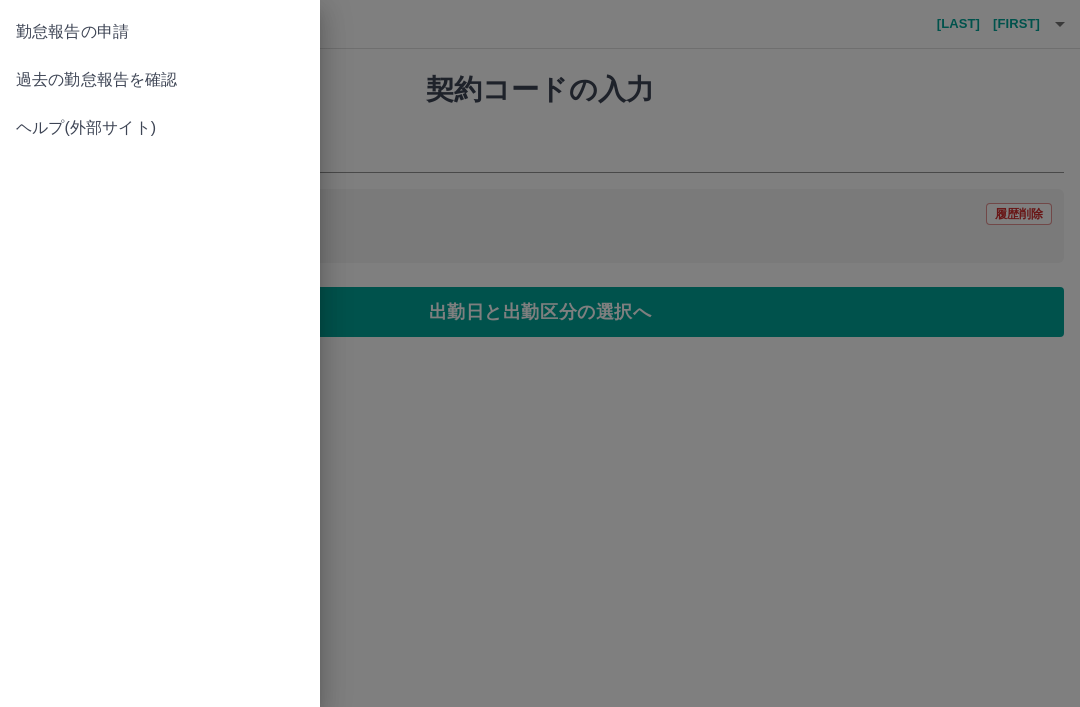click on "過去の勤怠報告を確認" at bounding box center [160, 80] 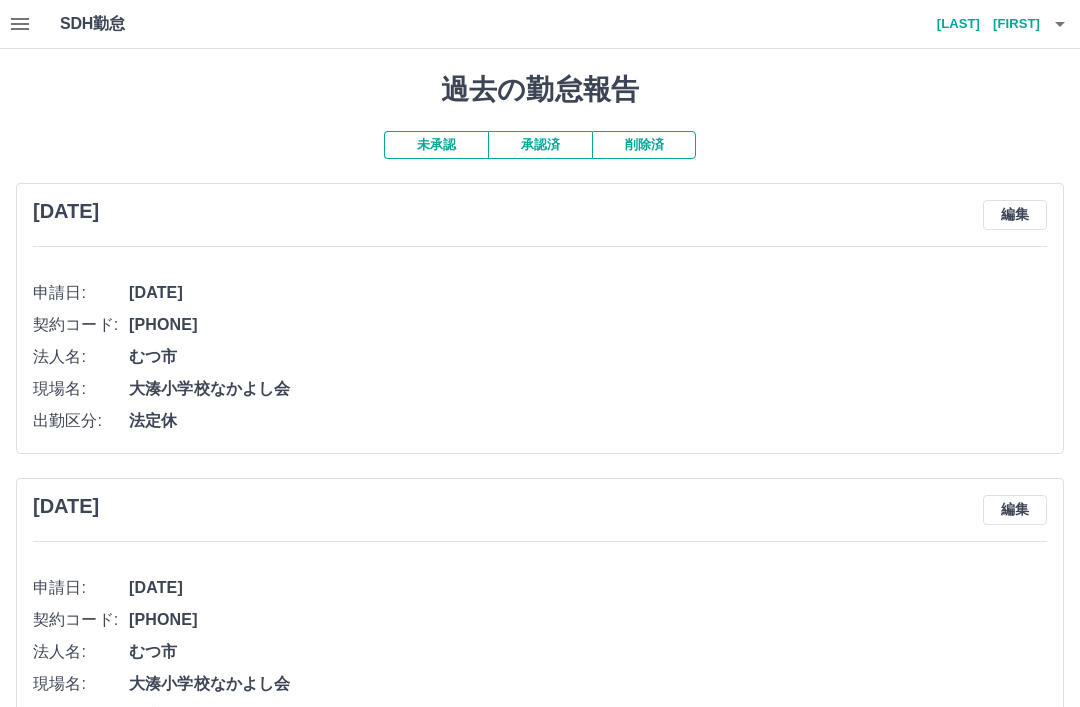 click on "未承認" at bounding box center (436, 145) 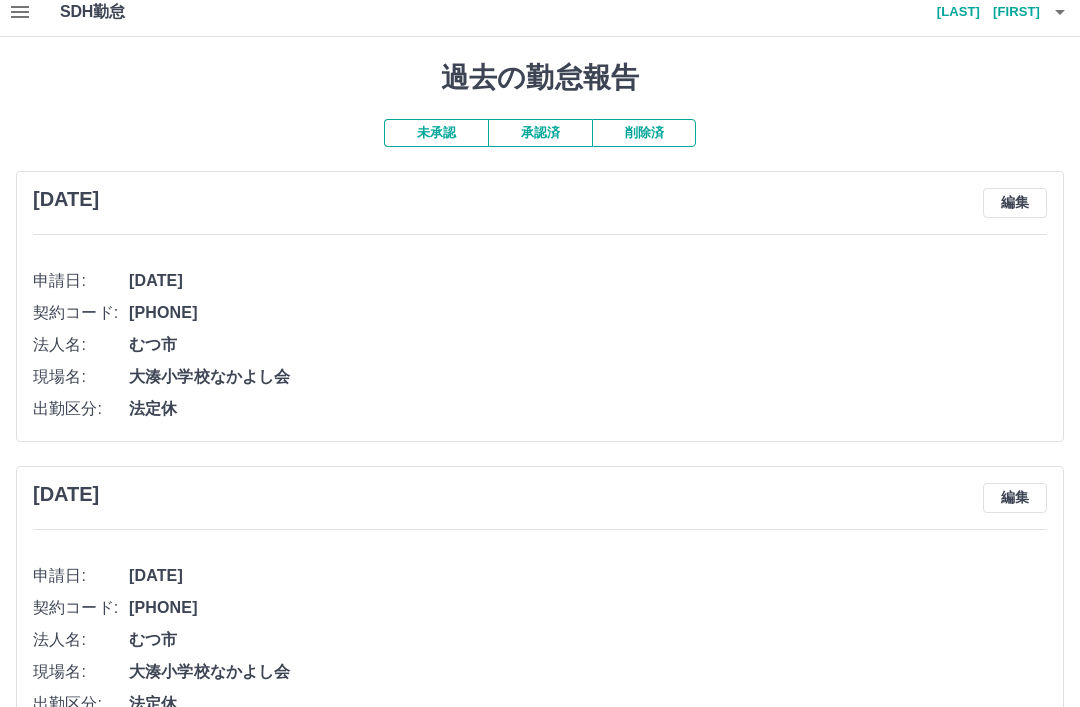 scroll, scrollTop: 0, scrollLeft: 0, axis: both 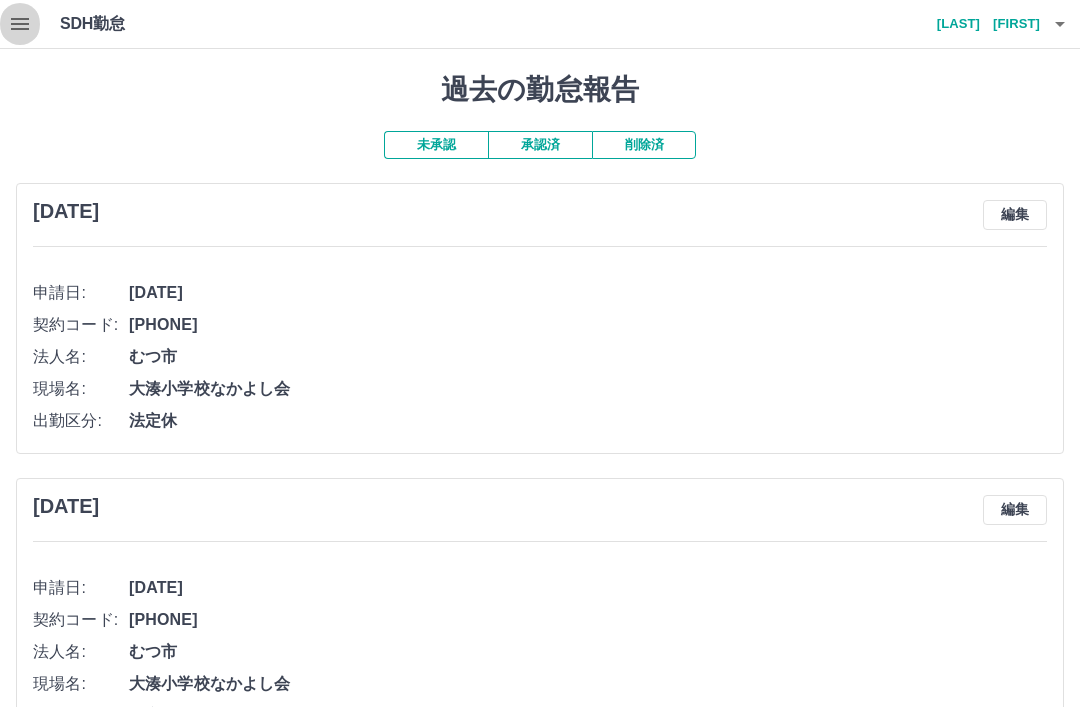 click 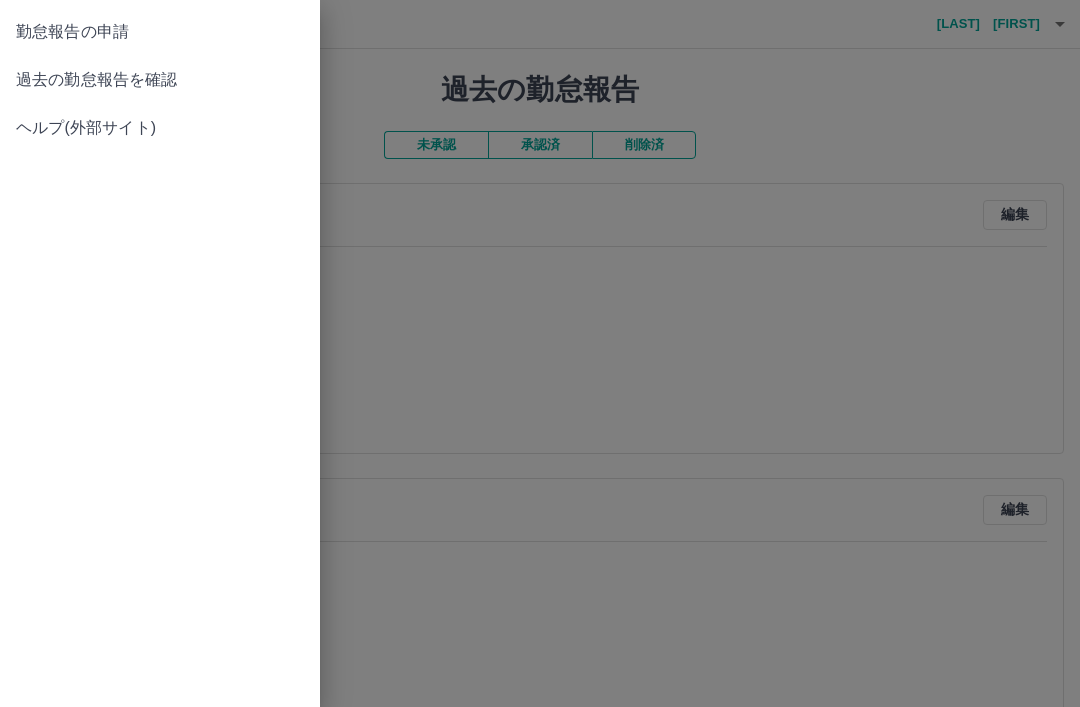 click on "勤怠報告の申請" at bounding box center [160, 32] 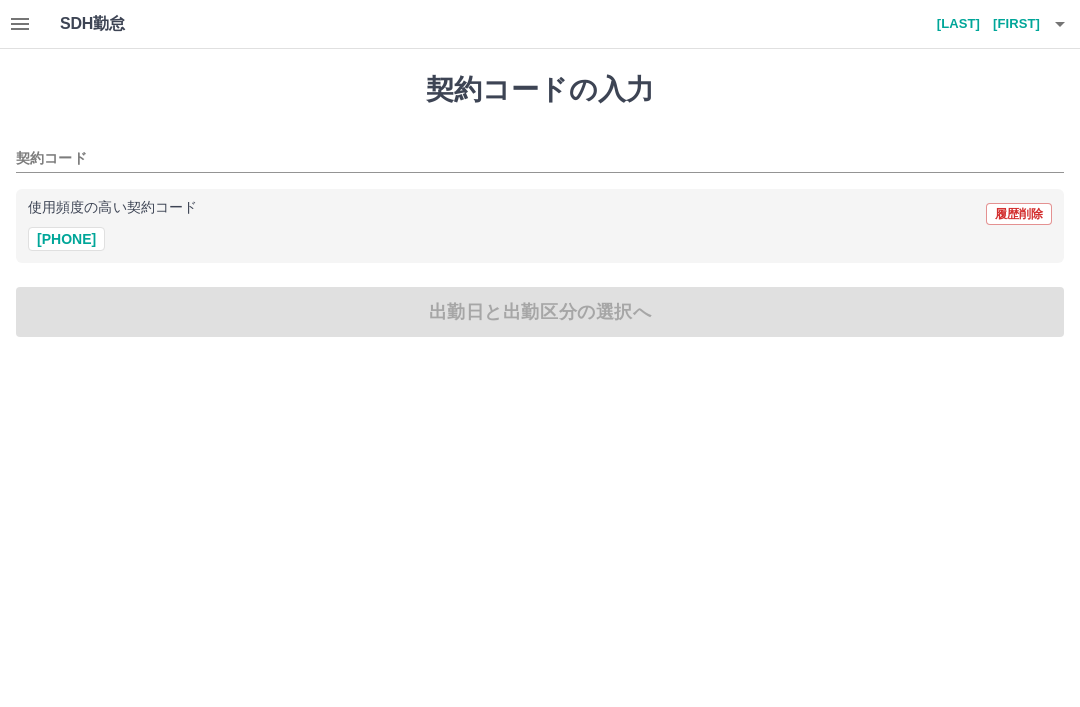 click 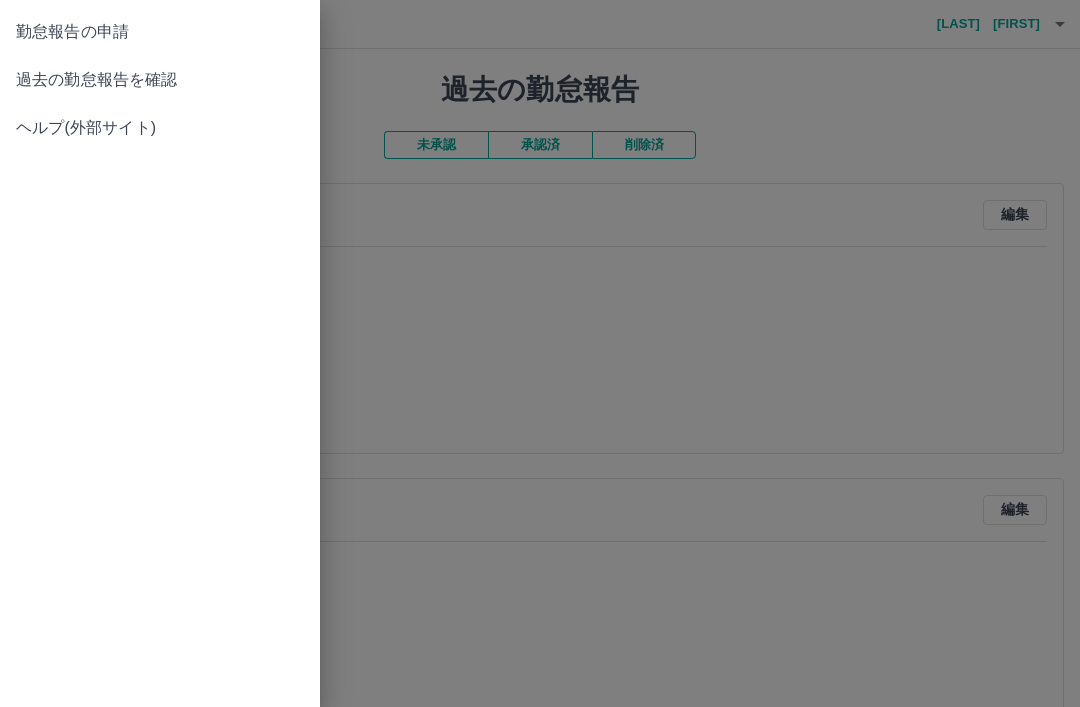 click on "勤怠報告の申請" at bounding box center (160, 32) 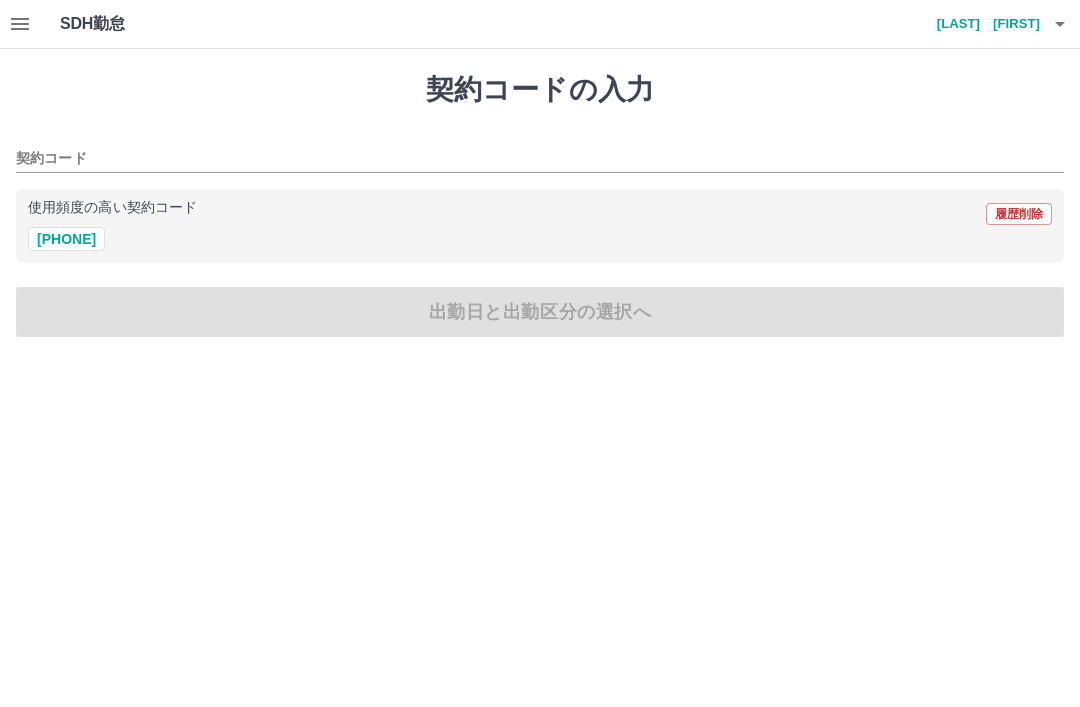 click on "42182010" at bounding box center (66, 239) 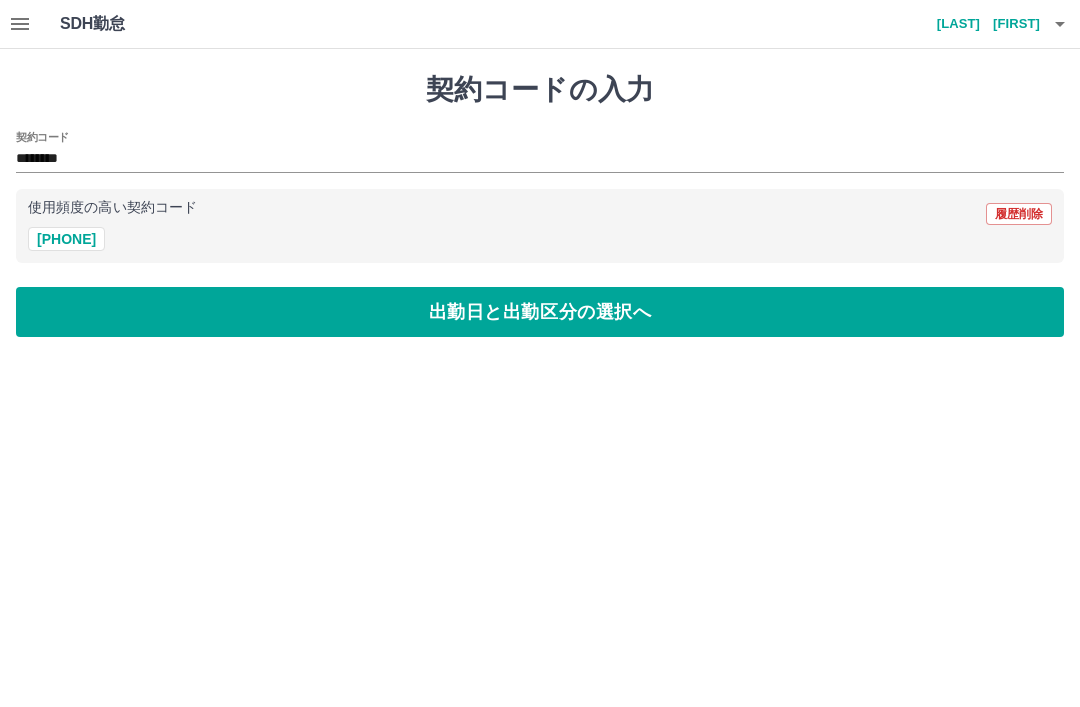 click on "出勤日と出勤区分の選択へ" at bounding box center (540, 312) 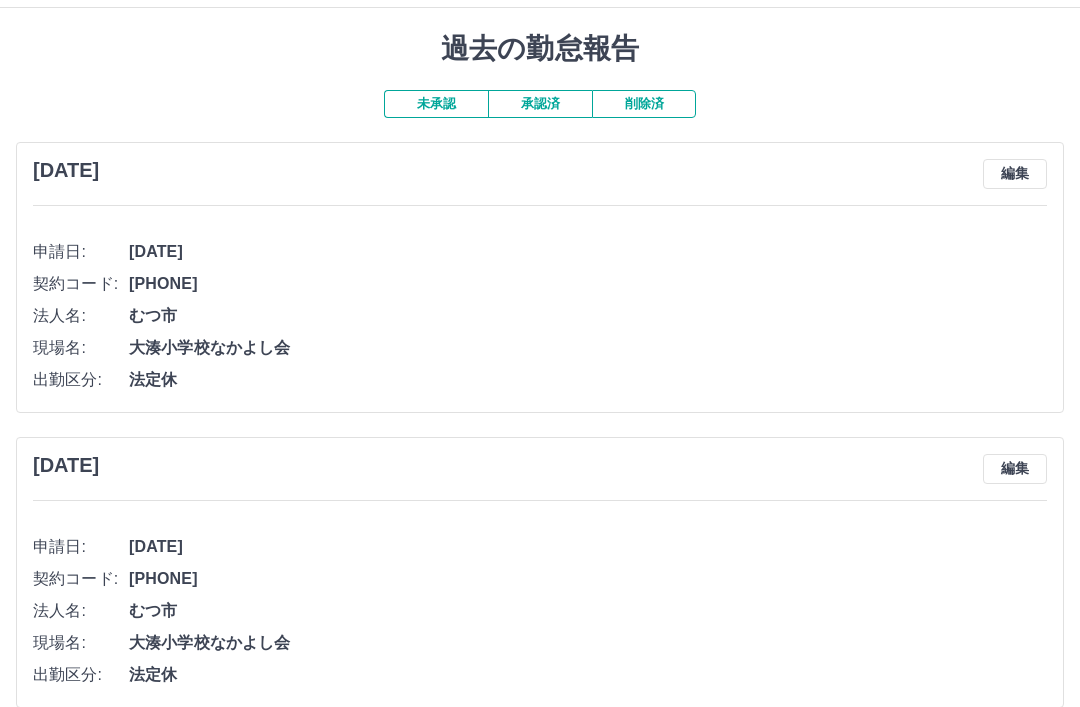 scroll, scrollTop: 0, scrollLeft: 0, axis: both 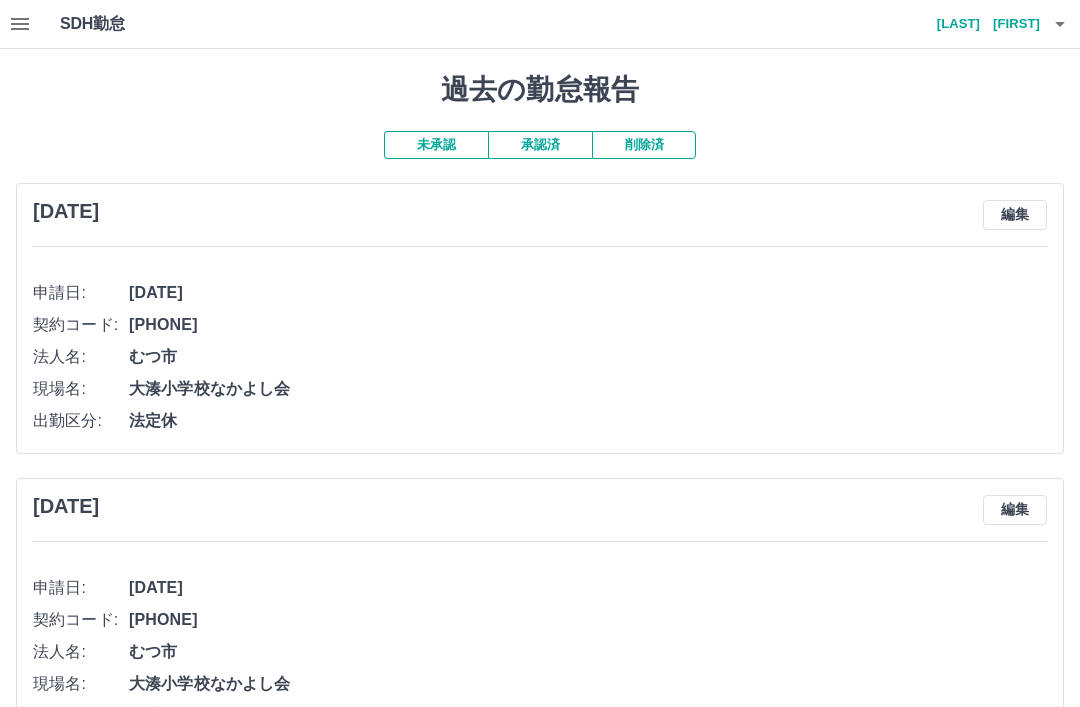 click 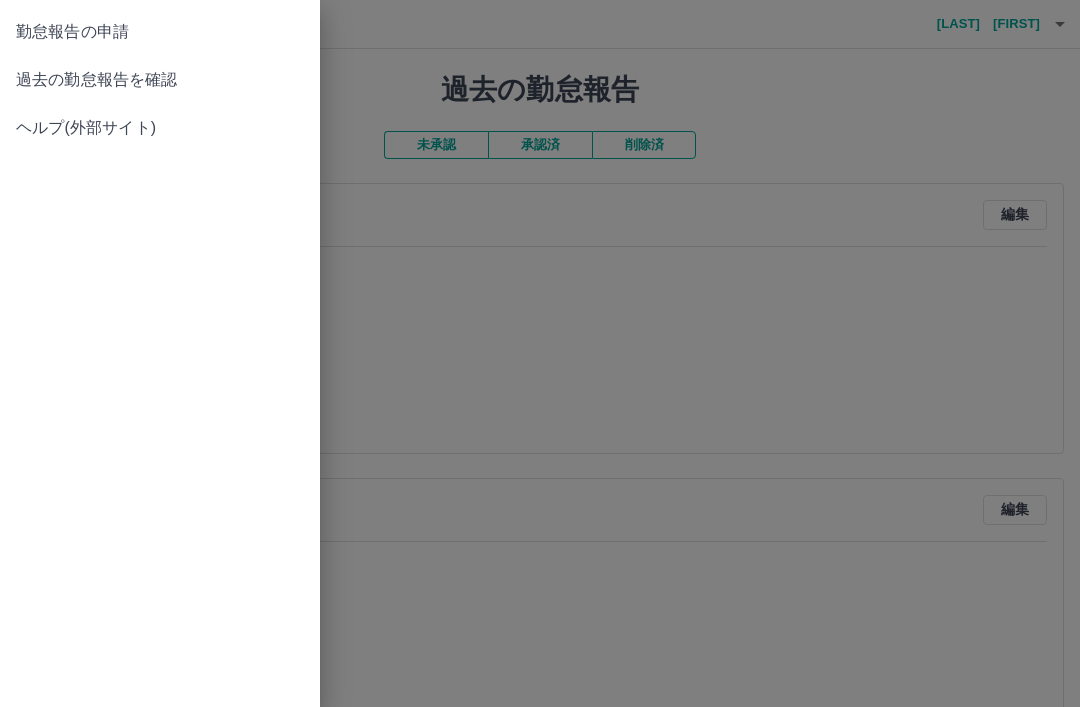 click on "勤怠報告の申請" at bounding box center (160, 32) 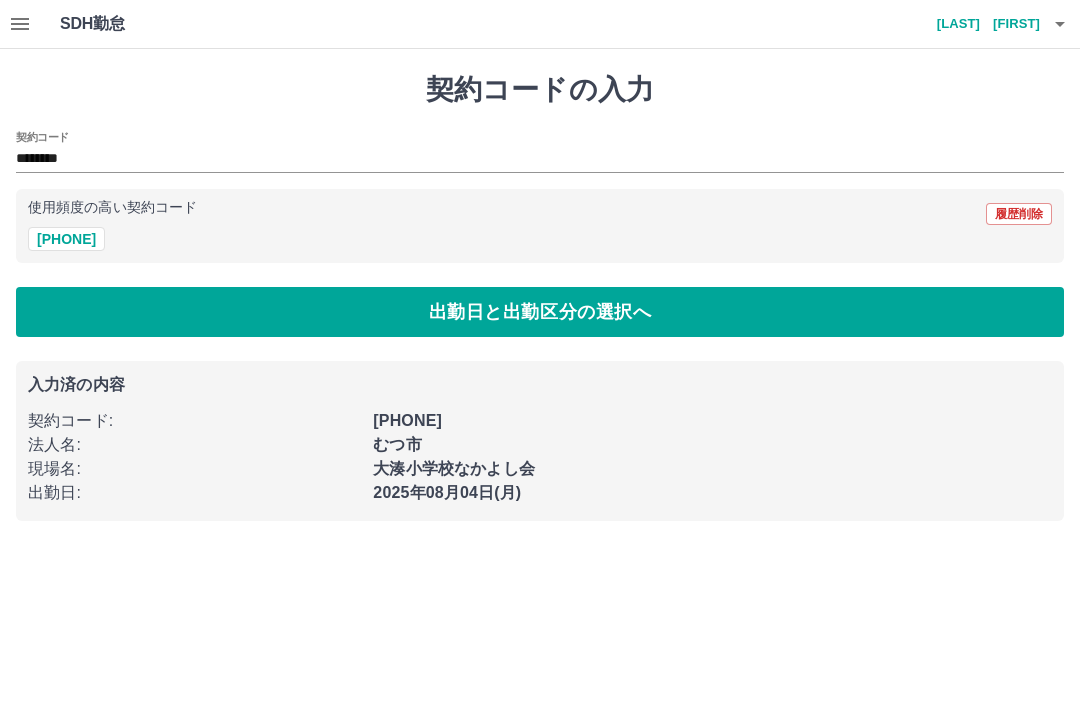 click on "出勤日と出勤区分の選択へ" at bounding box center [540, 312] 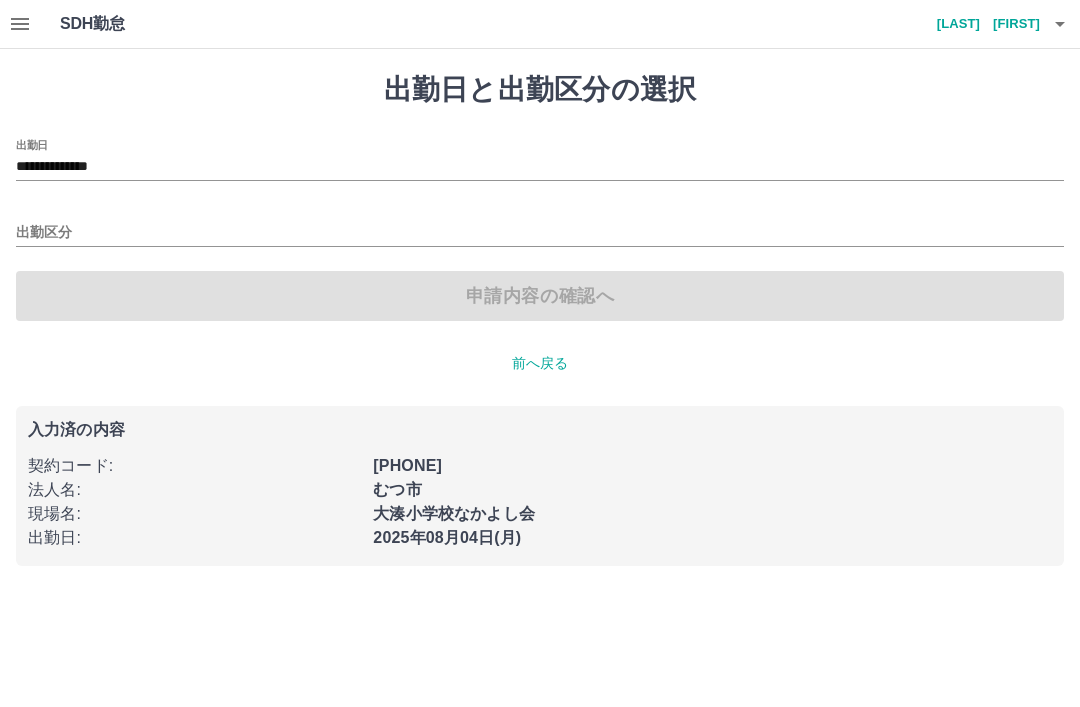 click on "前へ戻る" at bounding box center (540, 363) 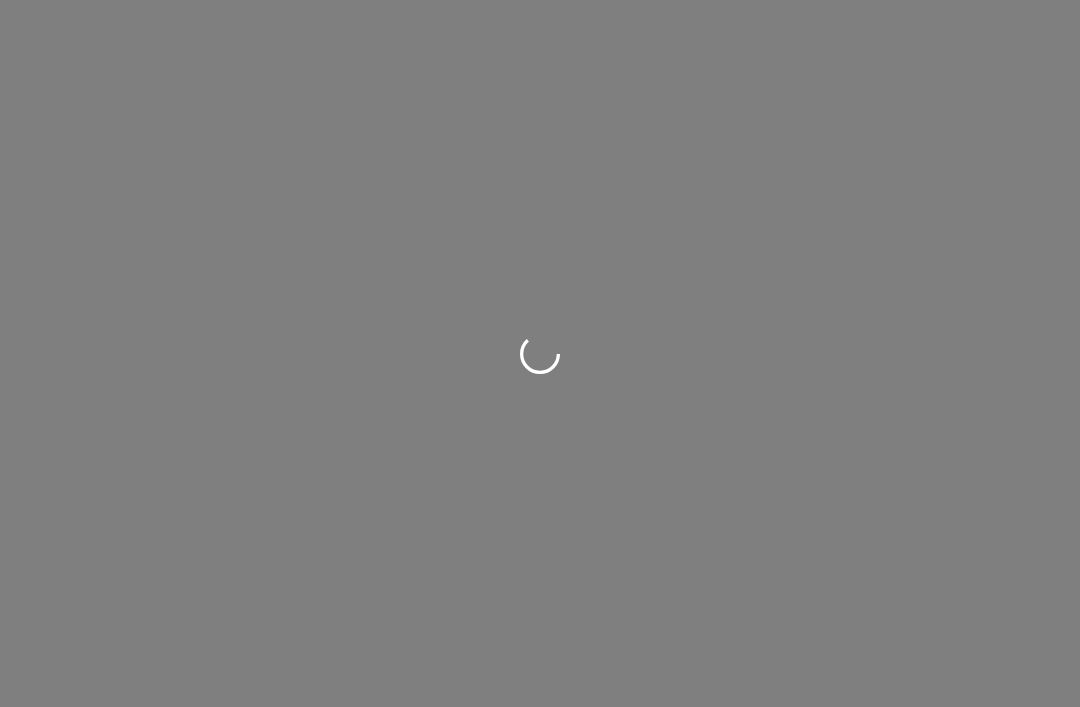scroll, scrollTop: 0, scrollLeft: 0, axis: both 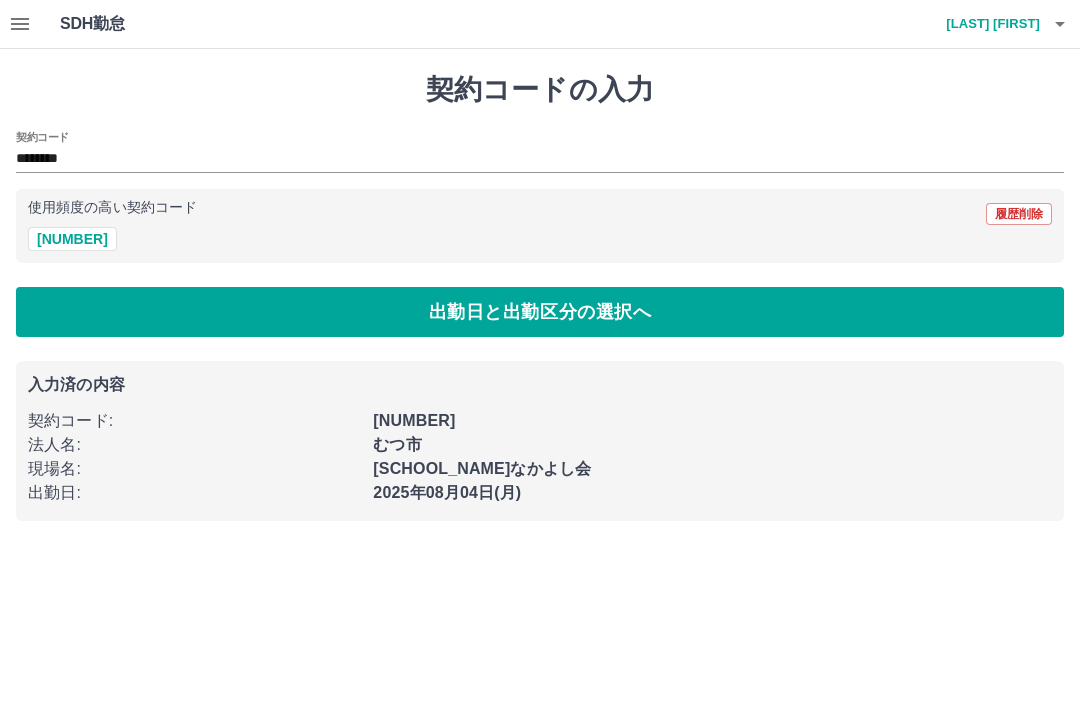 click 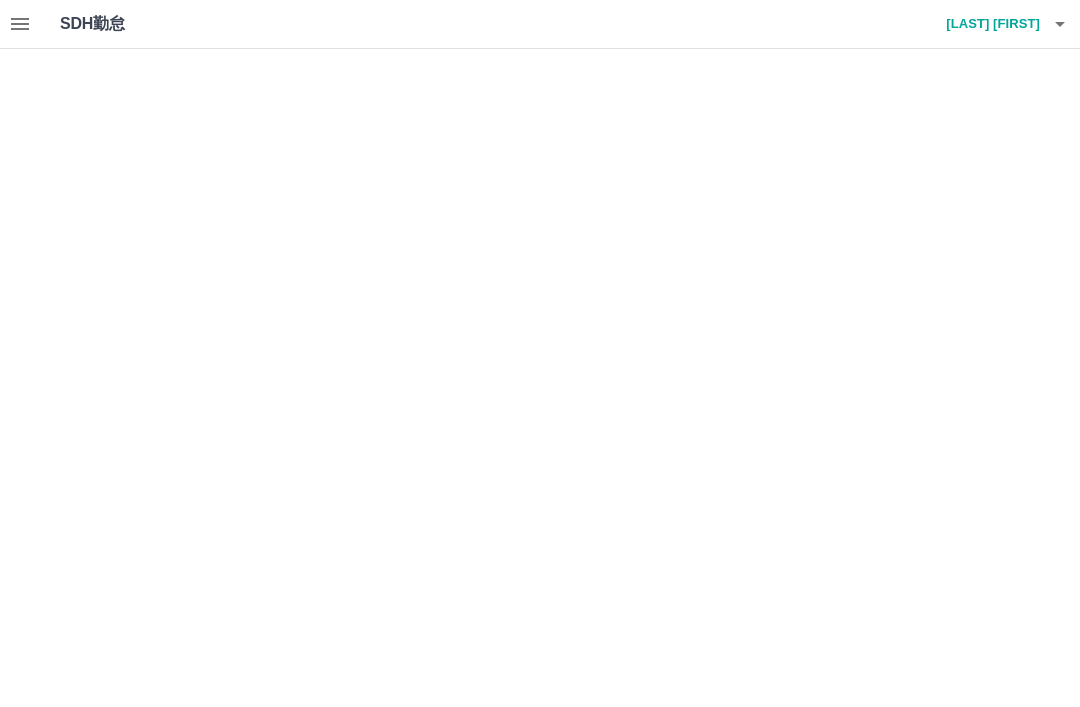 scroll, scrollTop: 0, scrollLeft: 0, axis: both 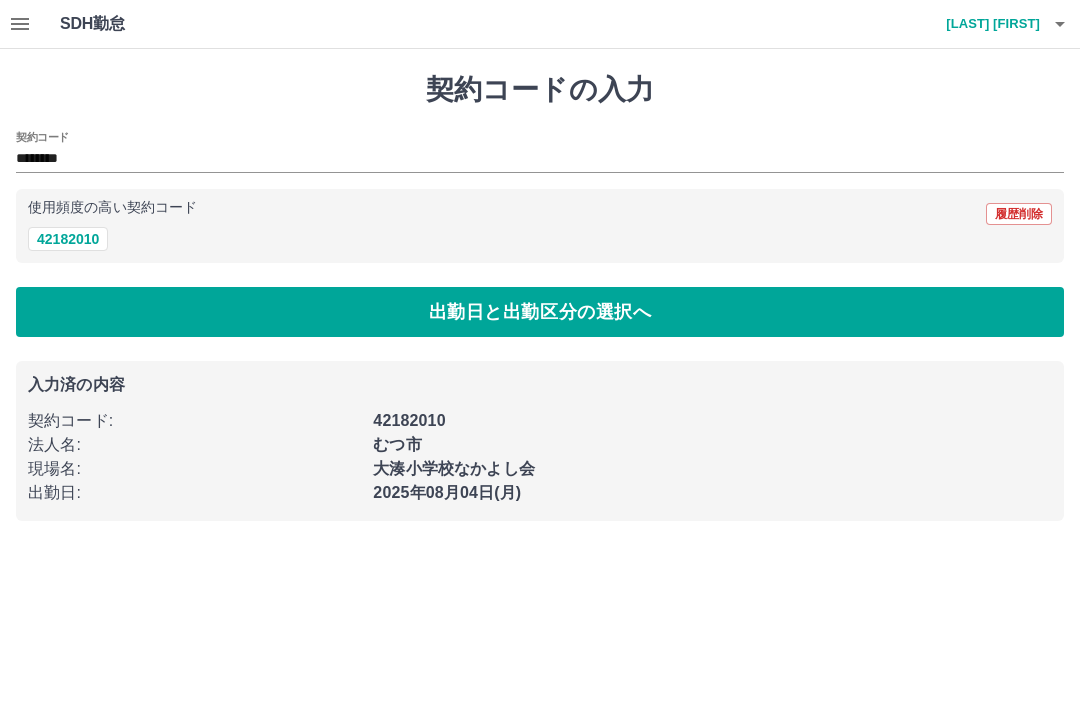 click on "履歴削除" at bounding box center [1019, 214] 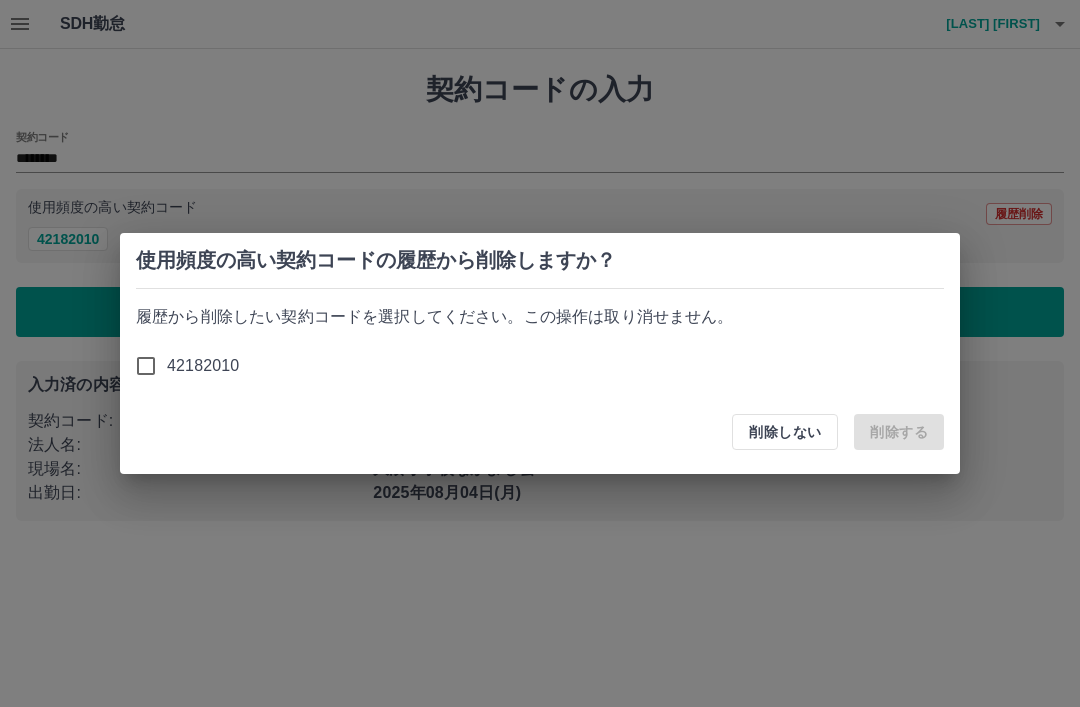 click on "削除しない" at bounding box center (785, 432) 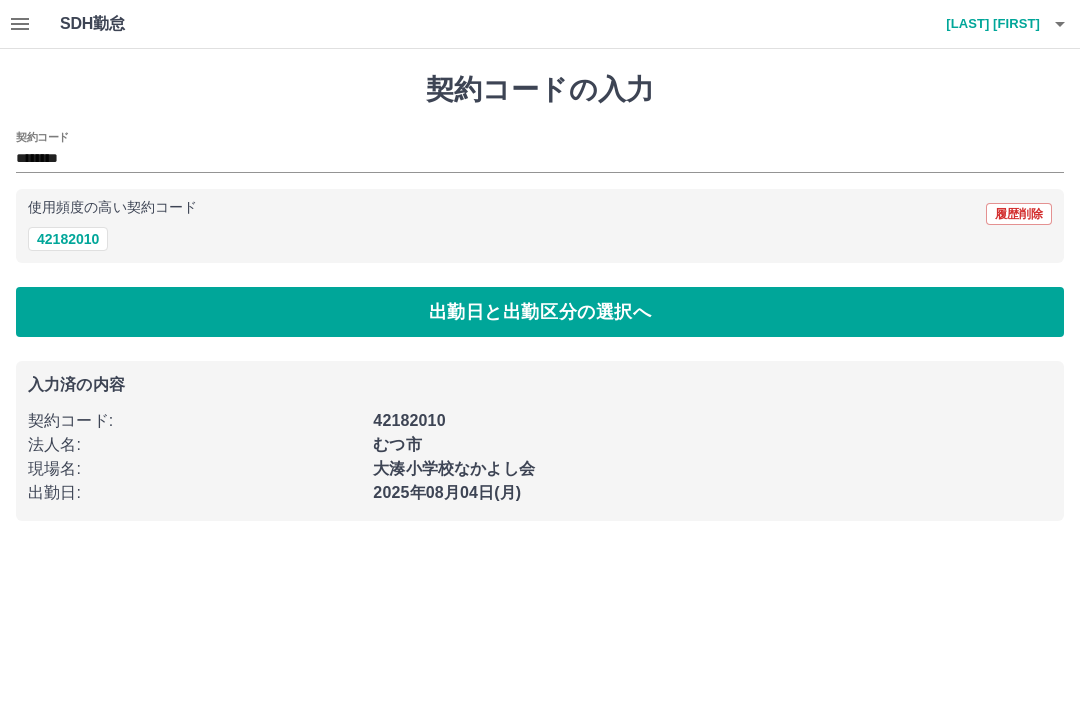 click 